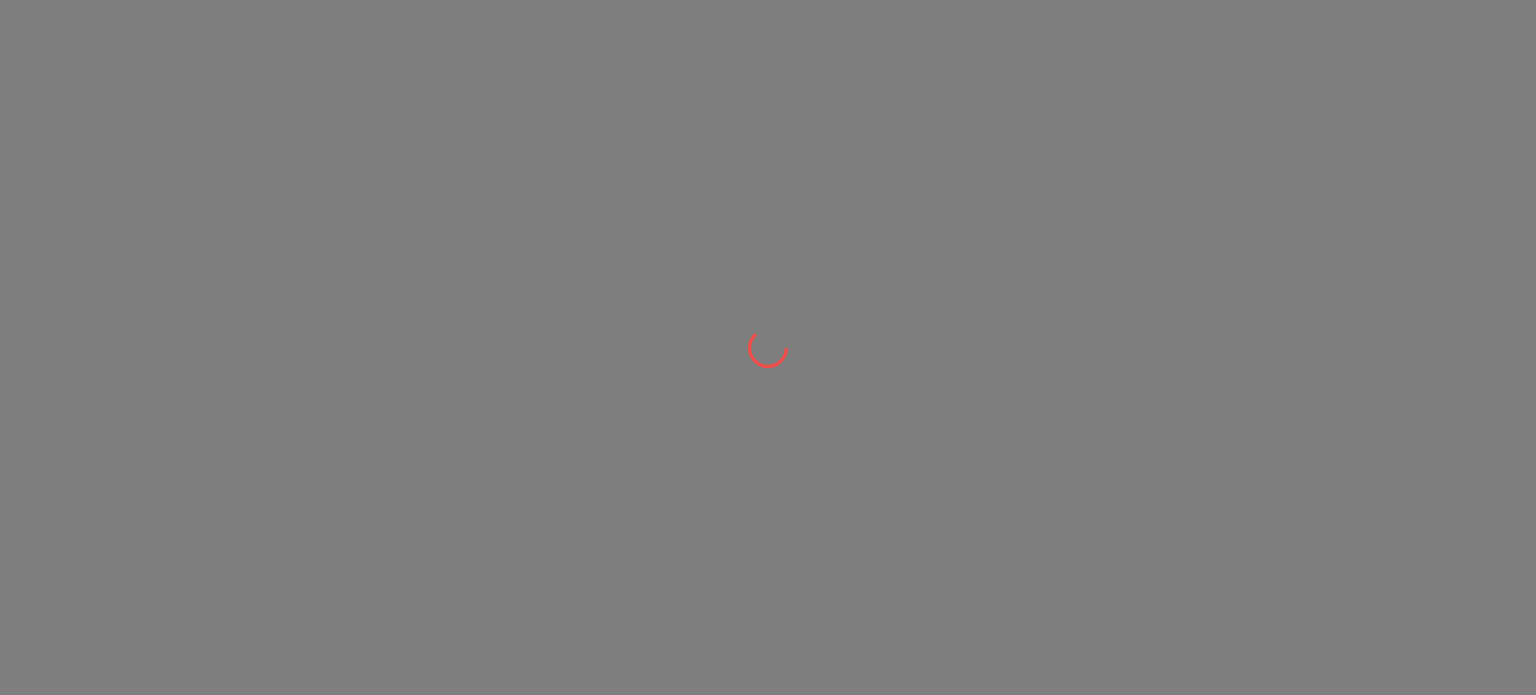 scroll, scrollTop: 0, scrollLeft: 0, axis: both 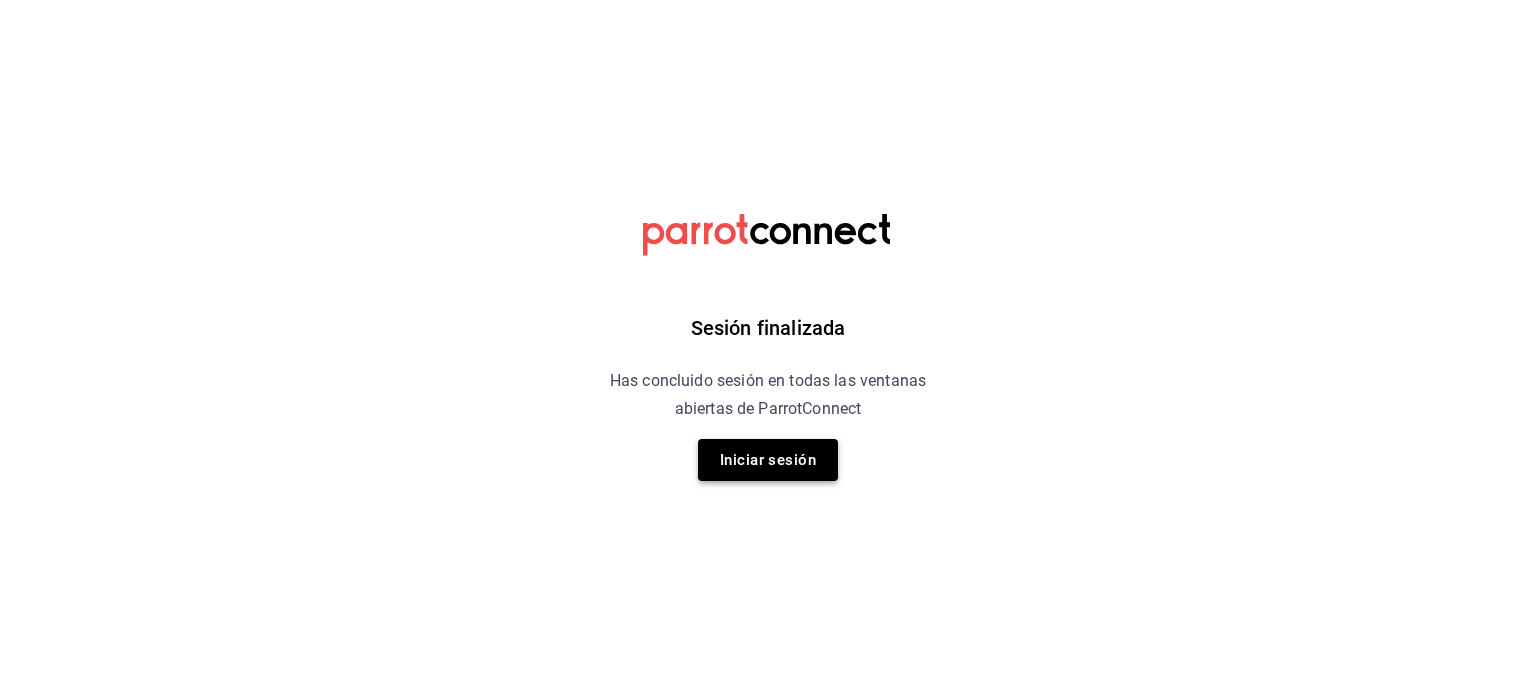 click on "Iniciar sesión" at bounding box center (768, 460) 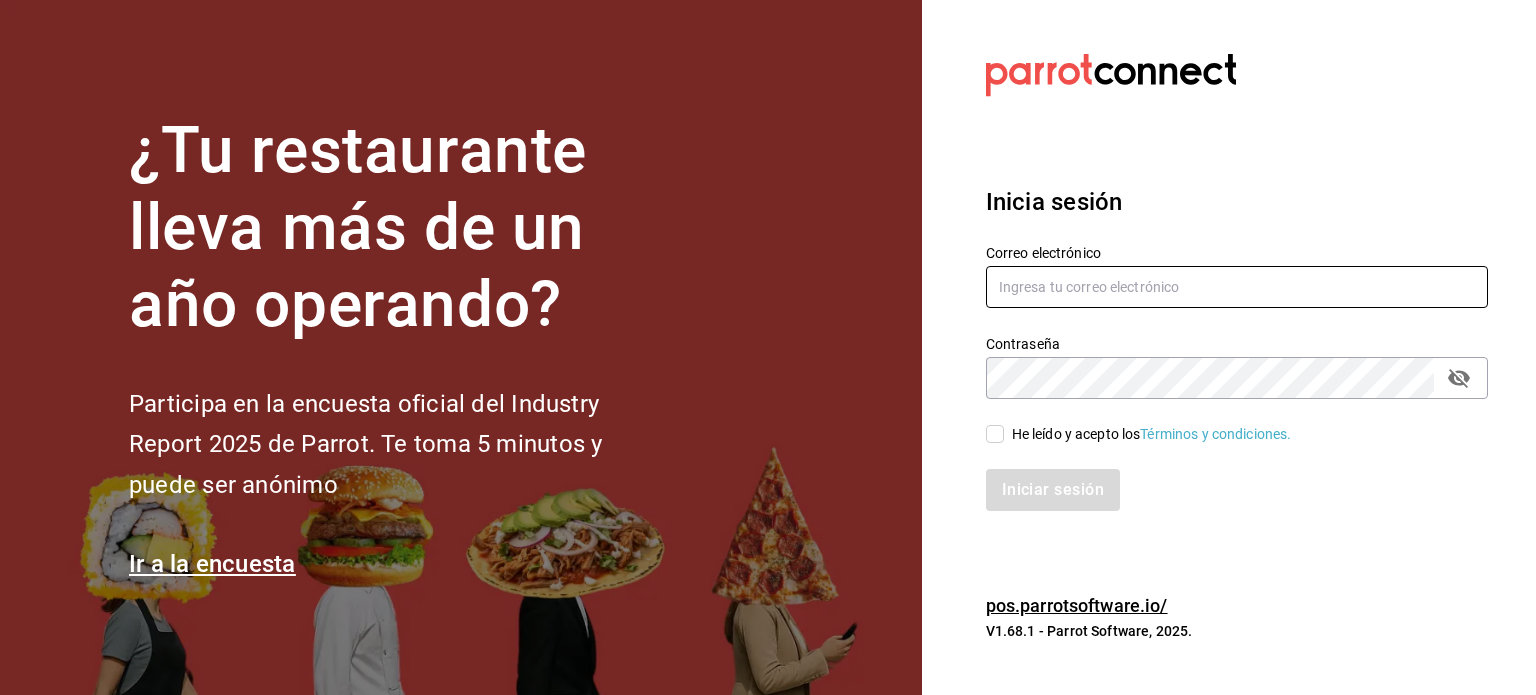 type on "multiuser@pickup.com" 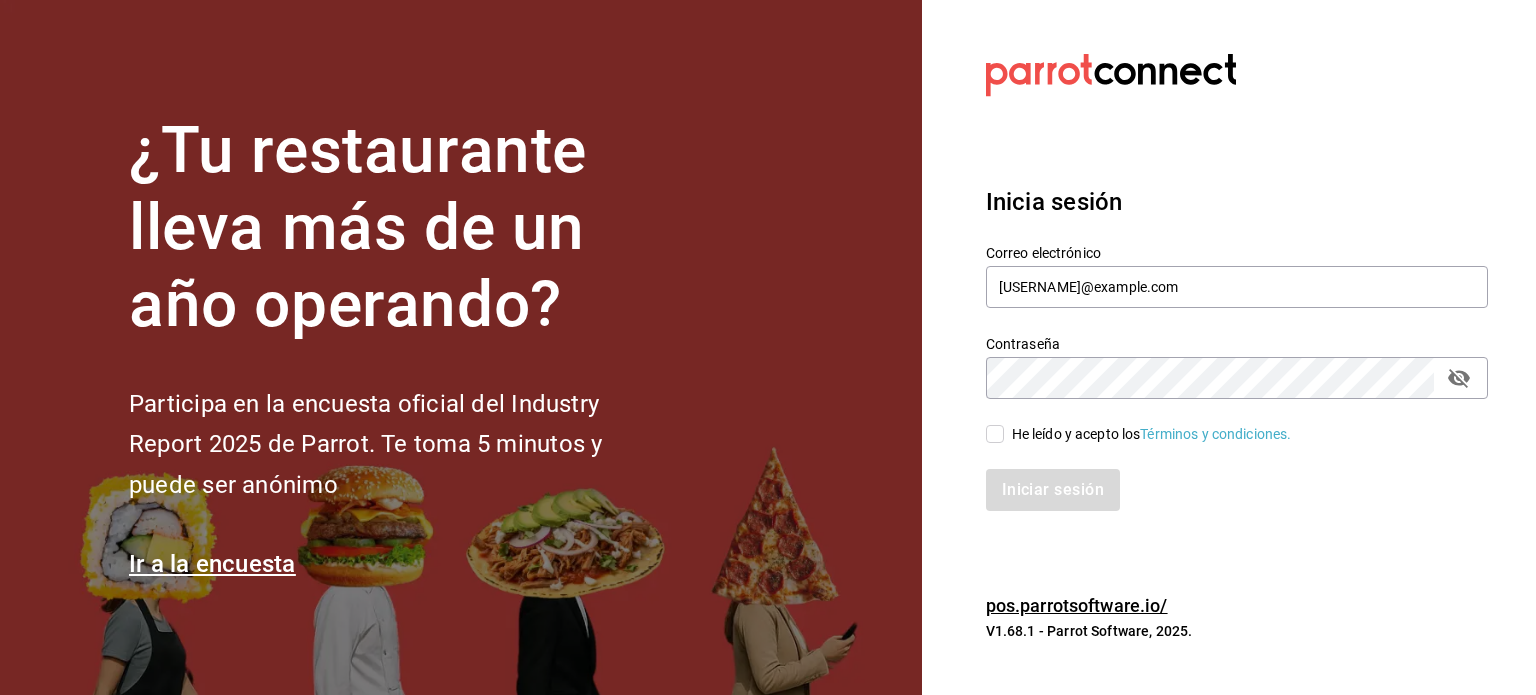 click on "He leído y acepto los  Términos y condiciones." at bounding box center (995, 434) 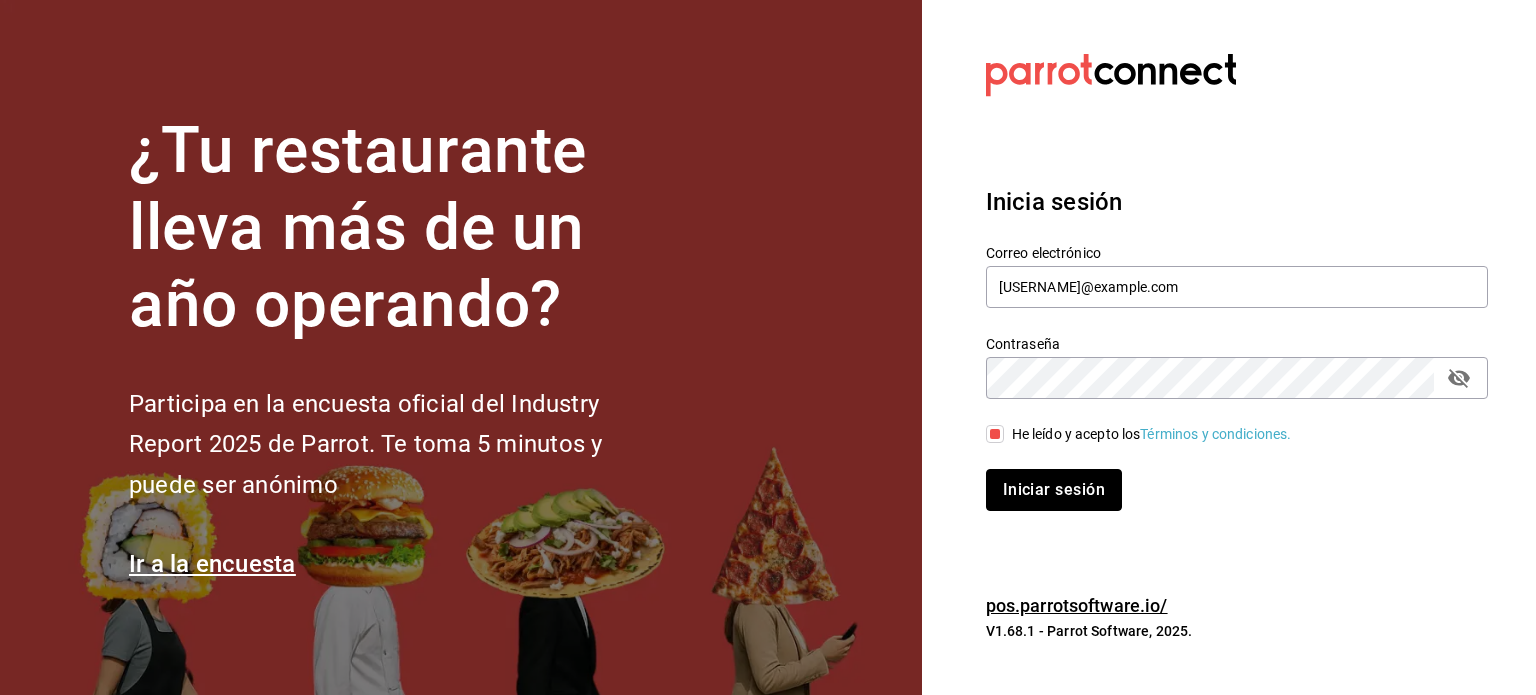 click on "Iniciar sesión" at bounding box center (1054, 490) 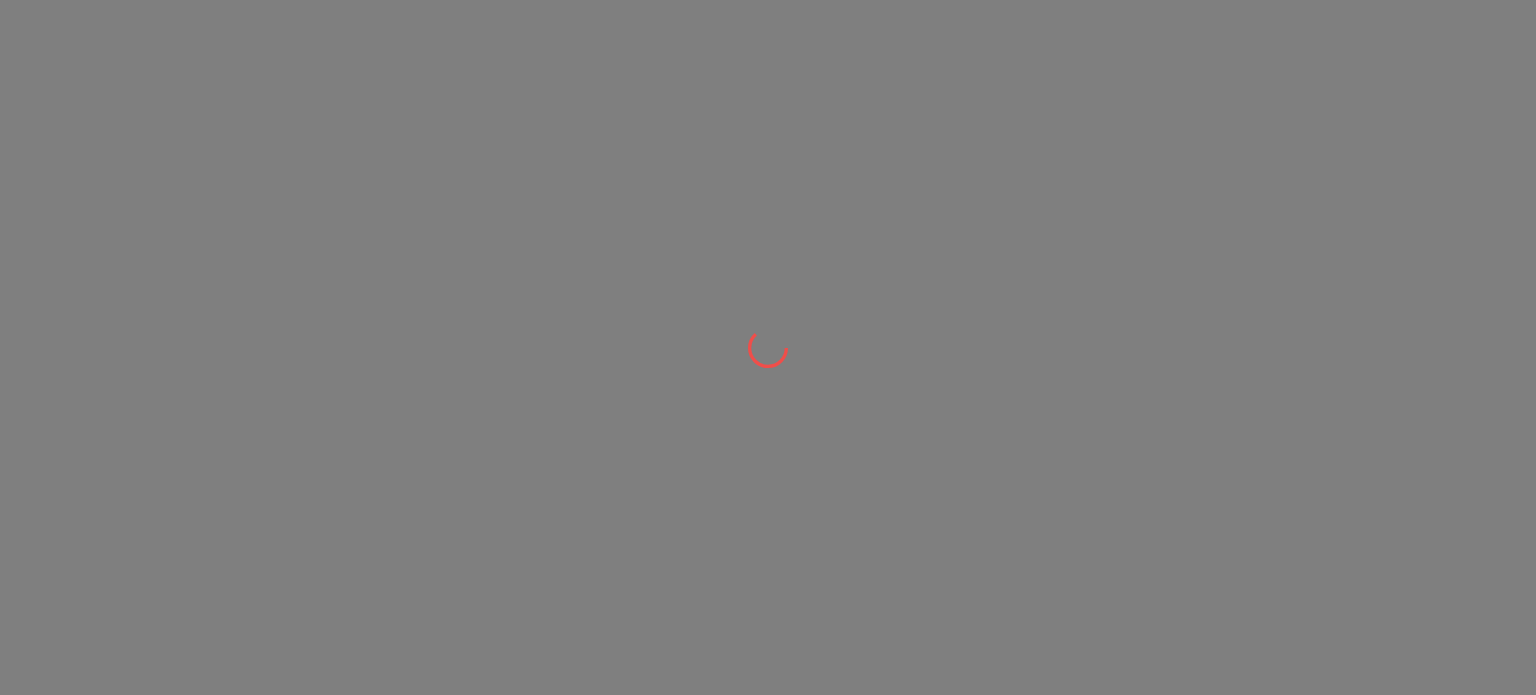 scroll, scrollTop: 0, scrollLeft: 0, axis: both 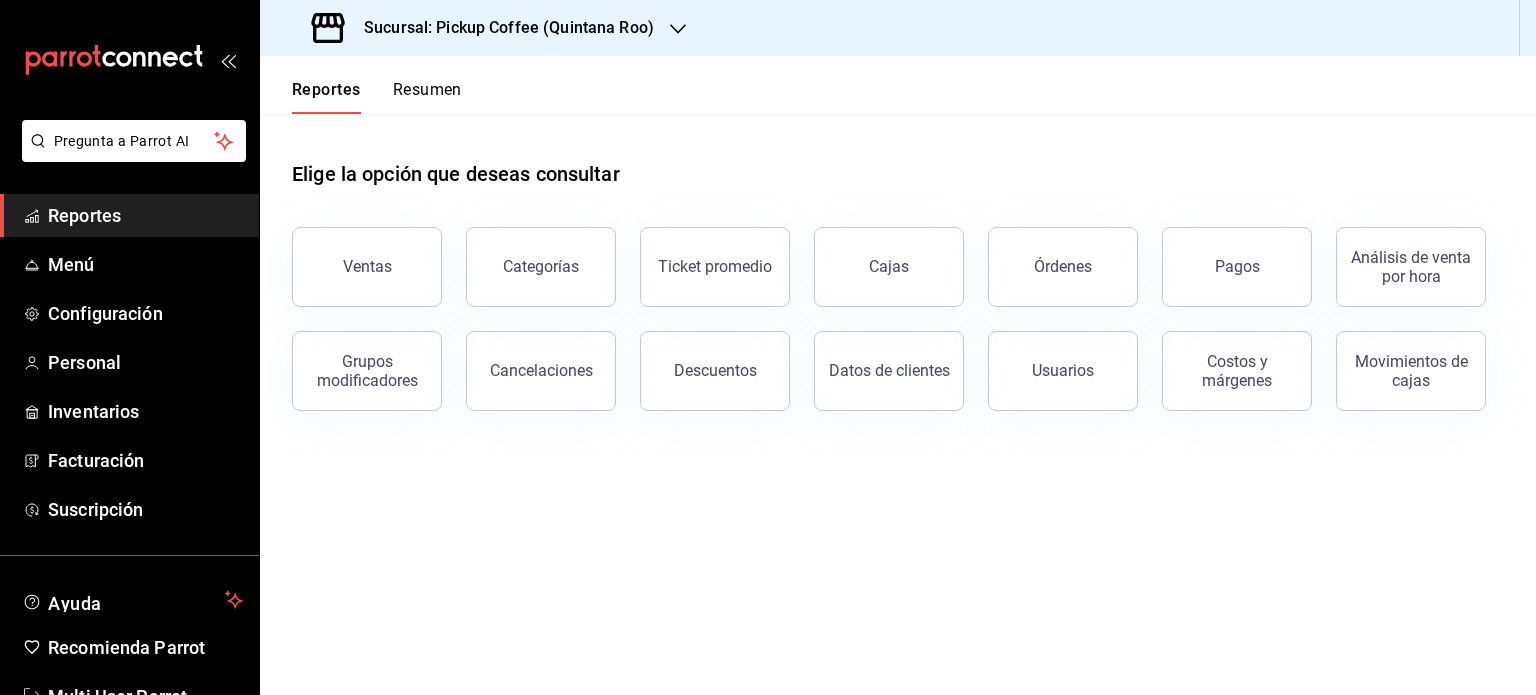 click on "Reportes" at bounding box center (145, 215) 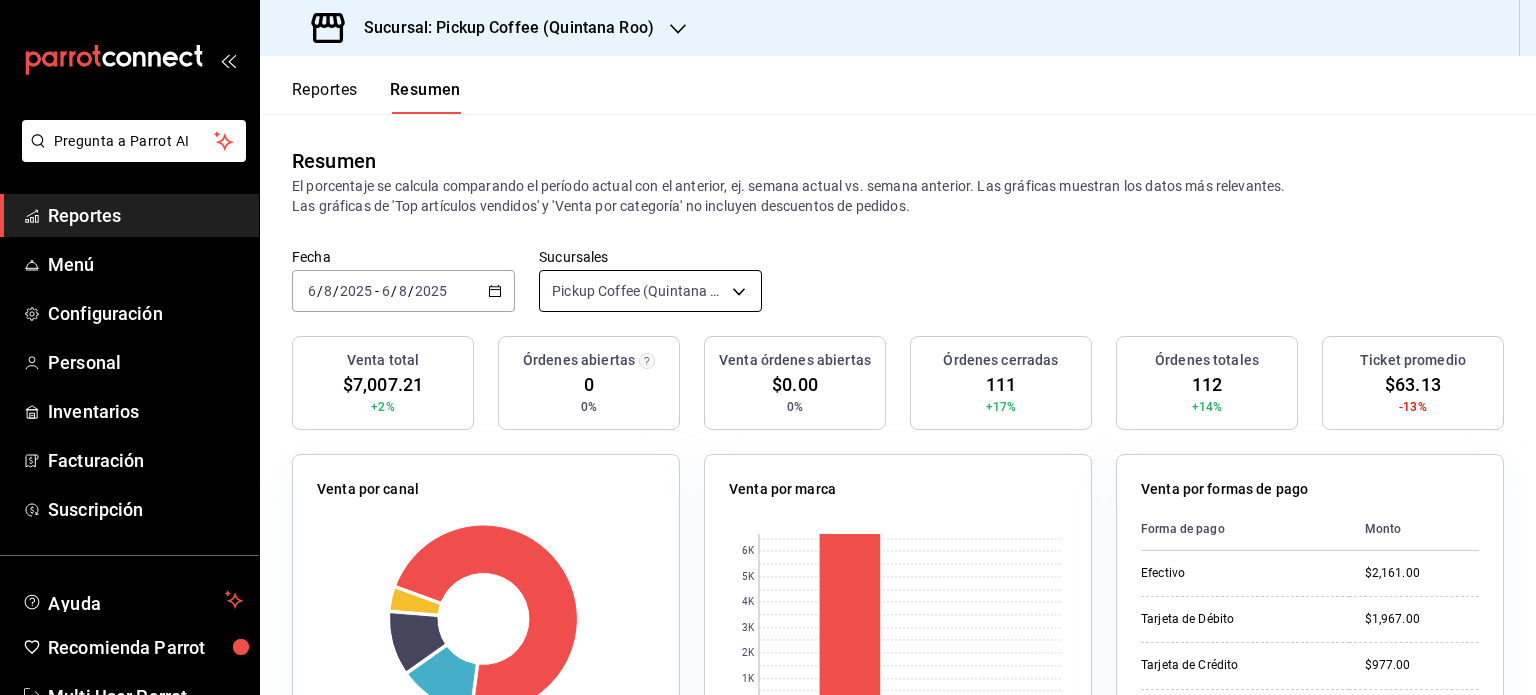 click on "Pregunta a Parrot AI Reportes   Menú   Configuración   Personal   Inventarios   Facturación   Suscripción   Ayuda Recomienda Parrot   Multi User Parrot   Sugerir nueva función   Sucursal: Pickup Coffee ([STATE]) Reportes Resumen Resumen El porcentaje se calcula comparando el período actual con el anterior, ej. semana actual vs. semana anterior. Las gráficas muestran los datos más relevantes.  Las gráficas de 'Top artículos vendidos' y 'Venta por categoría' no incluyen descuentos de pedidos. Fecha [DATE] [DAY] / [MONTH] / [YEAR] - [DATE] [DAY] / [MONTH] / [YEAR] Sucursales Pickup Coffee ([STATE]) [object Object] Venta total $[MONEY] +[PERCENTAGE]% Órdenes abiertas 0 [PERCENTAGE]% Venta órdenes abiertas $[MONEY] [PERCENTAGE]% Órdenes cerradas [NUMBER] +[PERCENTAGE]% Órdenes totales [NUMBER] +[PERCENTAGE]% Ticket promedio $[MONEY] -[PERCENTAGE]% Venta por canal Canal Porcentaje Monto Sucursal [PERCENTAGE]% $[MONEY] DiDi Food [PERCENTAGE]% $[MONEY] Rappi [PERCENTAGE]% $[MONEY] Uber Eats [PERCENTAGE]% $[MONEY] Venta por marca  0 1K 2K 3K 4K 5K 6K Marca Monto Pickup Coffee - [STATE] $[MONEY] $[MONEY]" at bounding box center (768, 347) 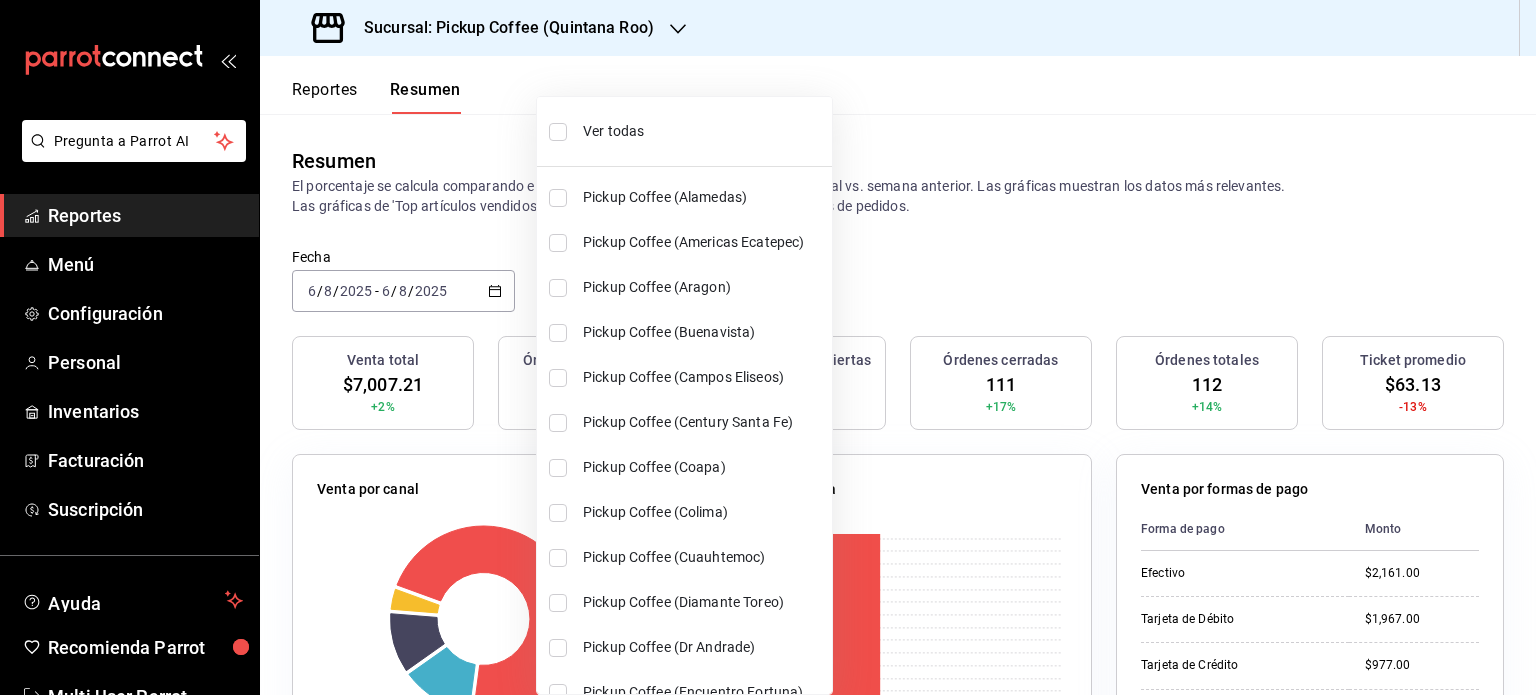 click on "Ver todas" at bounding box center (703, 131) 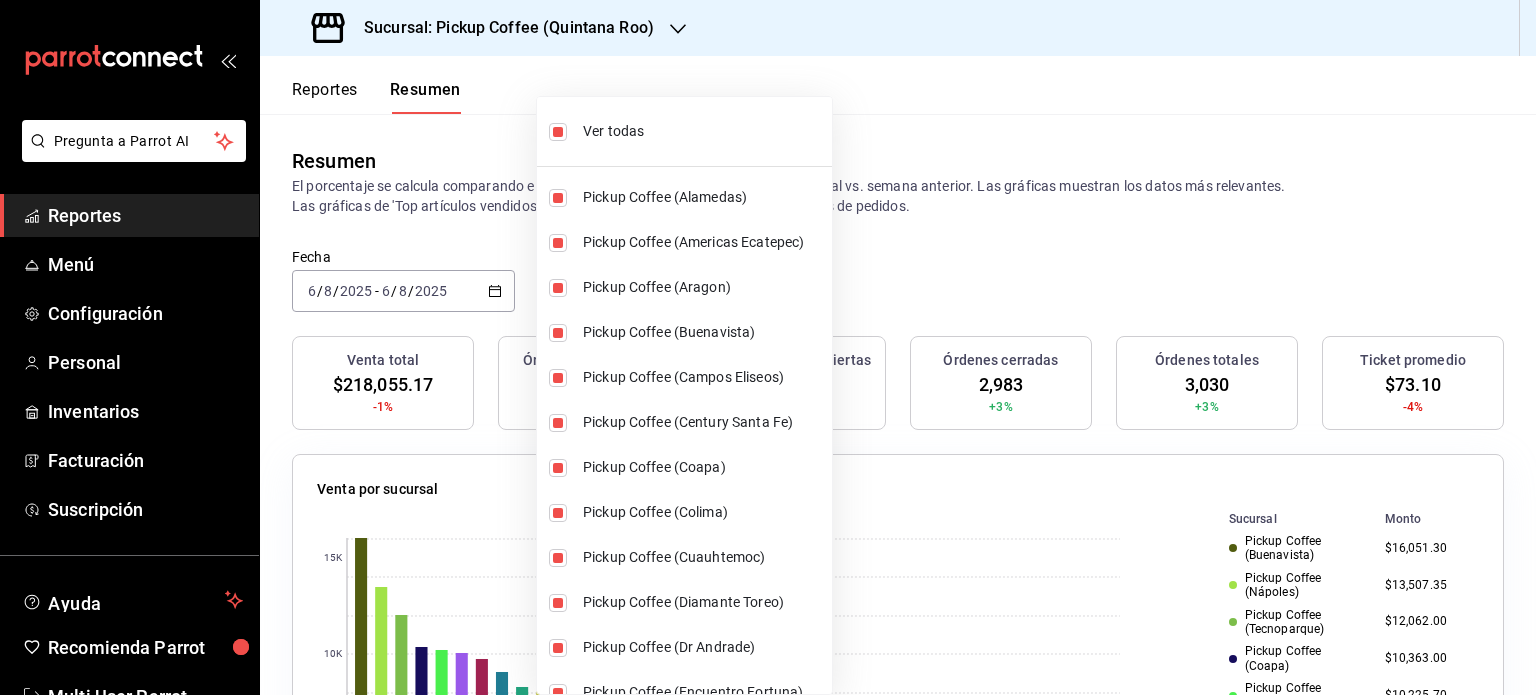 click at bounding box center (768, 347) 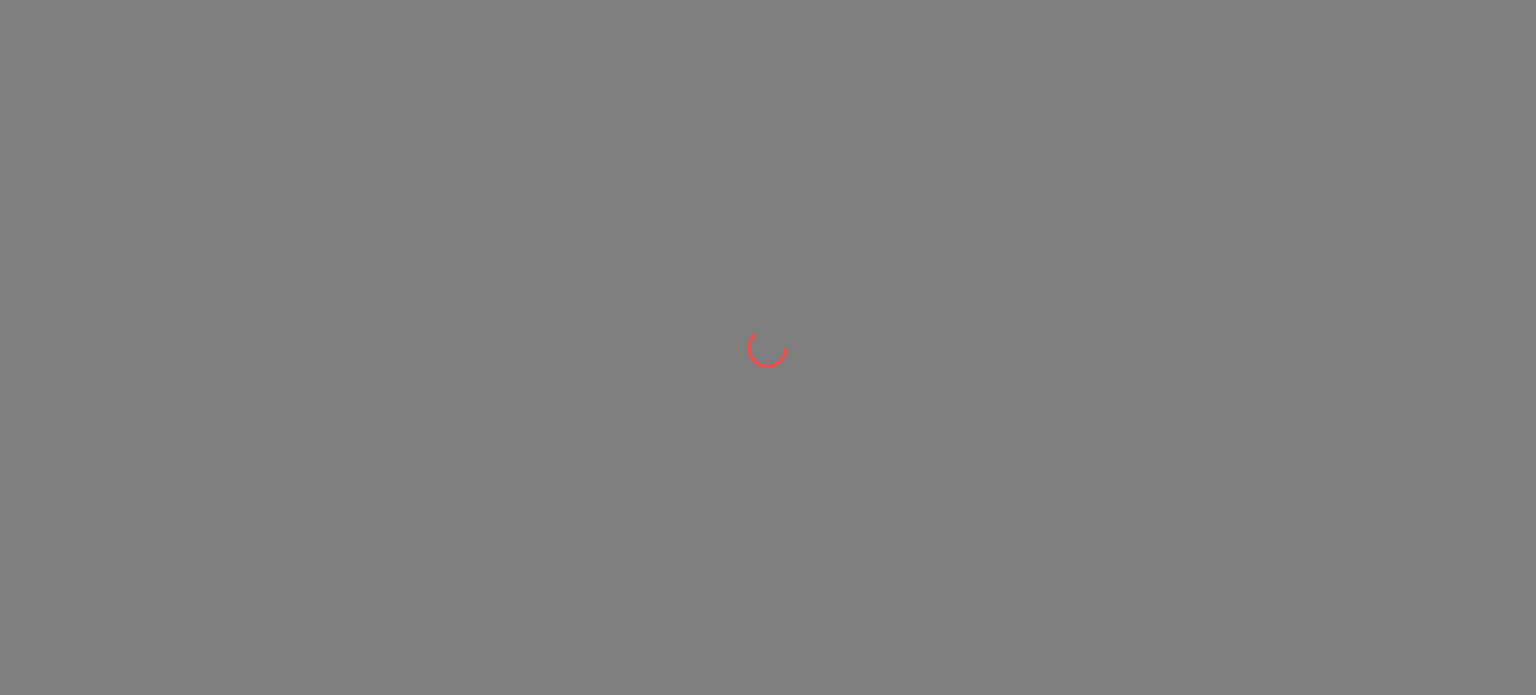 scroll, scrollTop: 0, scrollLeft: 0, axis: both 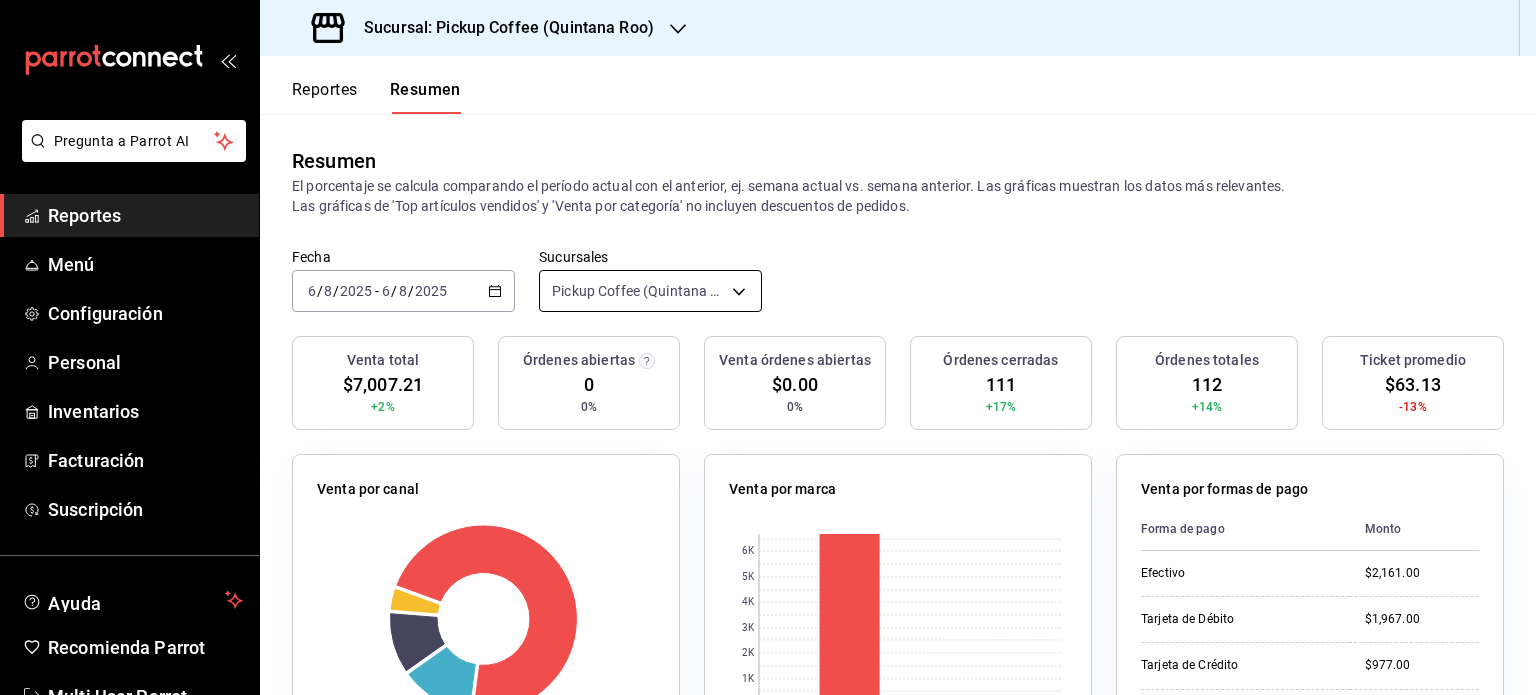 click on "Pregunta a Parrot AI Reportes   Menú   Configuración   Personal   Inventarios   Facturación   Suscripción   Ayuda Recomienda Parrot   Multi User Parrot   Sugerir nueva función   Sucursal: Pickup Coffee ([STATE]) Reportes Resumen Resumen El porcentaje se calcula comparando el período actual con el anterior, ej. semana actual vs. semana anterior. Las gráficas muestran los datos más relevantes.  Las gráficas de 'Top artículos vendidos' y 'Venta por categoría' no incluyen descuentos de pedidos. Fecha [DATE] [DAY] / [MONTH] / [YEAR] - [DATE] [DAY] / [MONTH] / [YEAR] Sucursales Pickup Coffee ([STATE]) [object Object] Venta total $[MONEY] +[PERCENTAGE]% Órdenes abiertas 0 [PERCENTAGE]% Venta órdenes abiertas $[MONEY] [PERCENTAGE]% Órdenes cerradas [NUMBER] +[PERCENTAGE]% Órdenes totales [NUMBER] +[PERCENTAGE]% Ticket promedio $[MONEY] -[PERCENTAGE]% Venta por canal Canal Porcentaje Monto Sucursal [PERCENTAGE]% $[MONEY] DiDi Food [PERCENTAGE]% $[MONEY] Rappi [PERCENTAGE]% $[MONEY] Uber Eats [PERCENTAGE]% $[MONEY] Venta por marca  0 1K 2K 3K 4K 5K 6K Marca Monto Pickup Coffee - [STATE] $[MONEY] $[MONEY]" at bounding box center [768, 347] 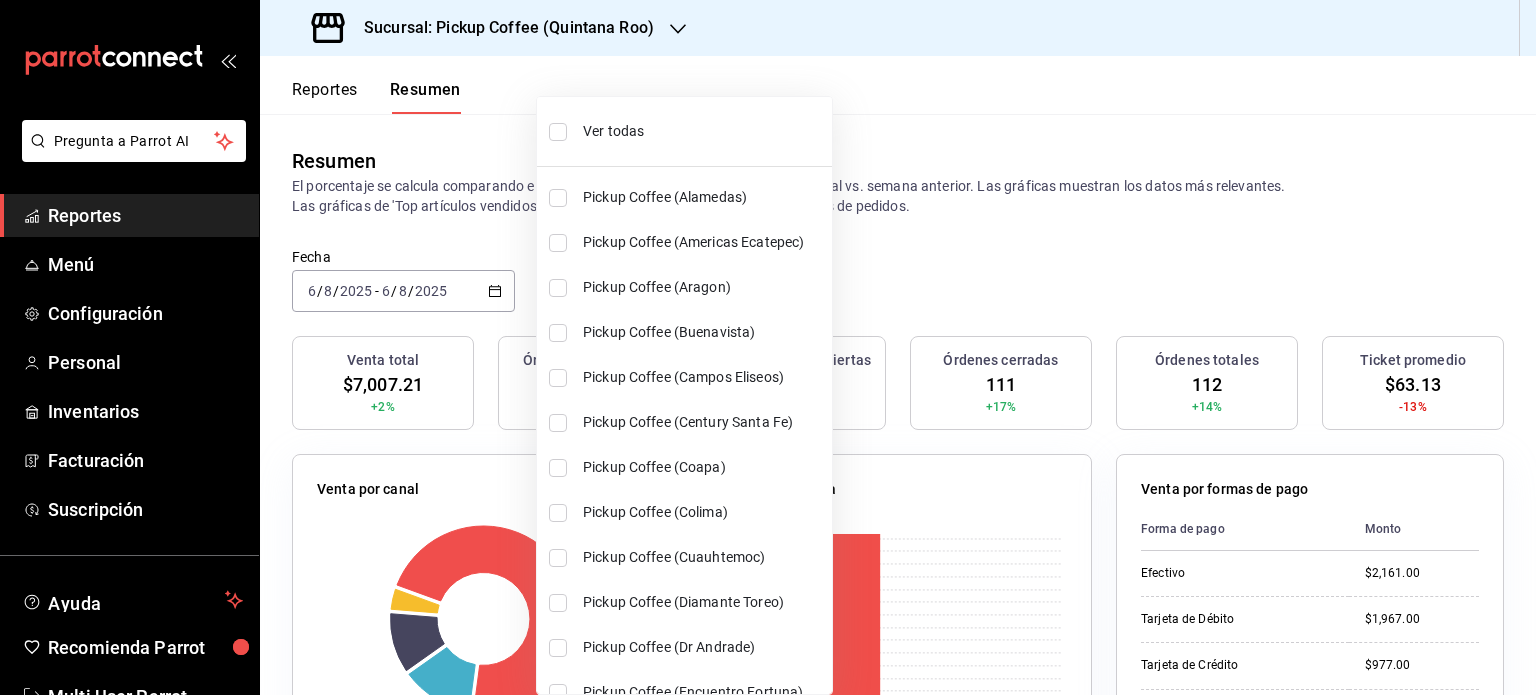 click on "Ver todas" at bounding box center (703, 131) 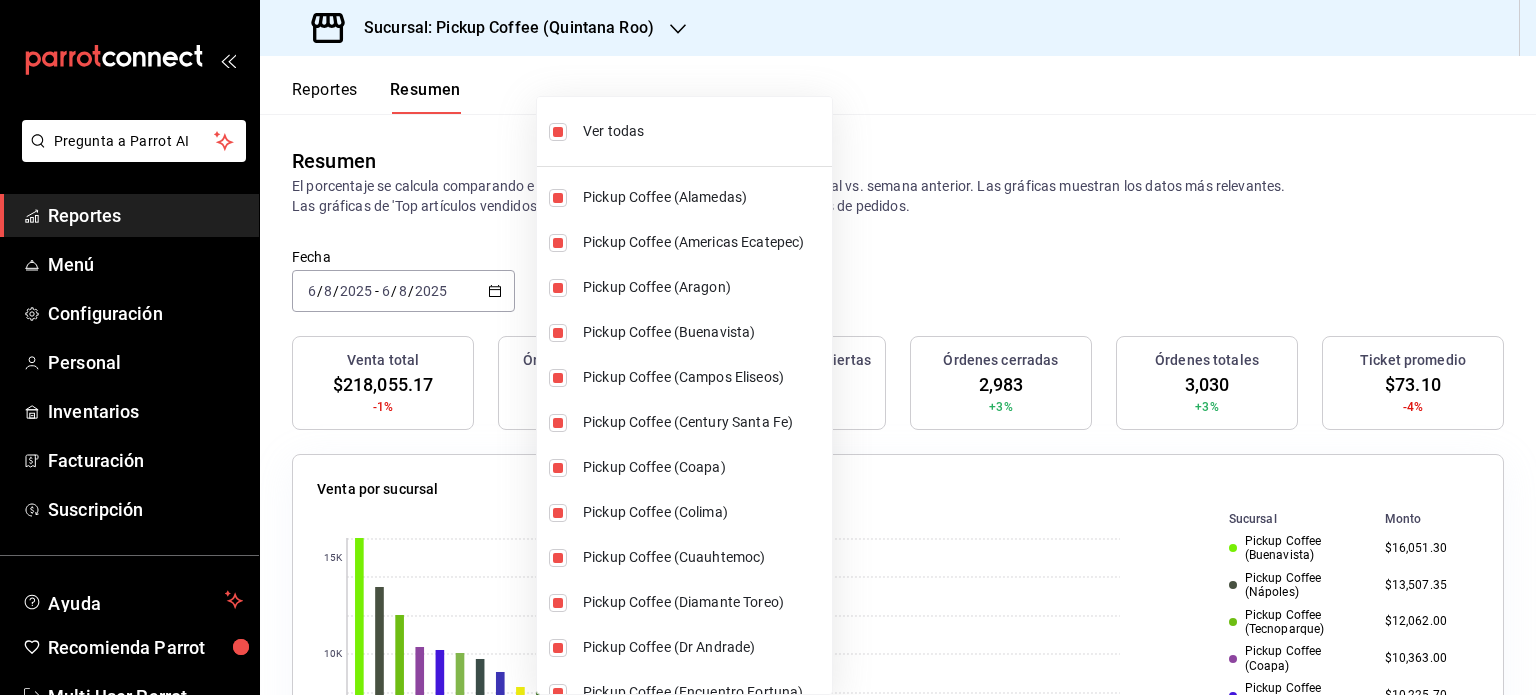 click at bounding box center [768, 347] 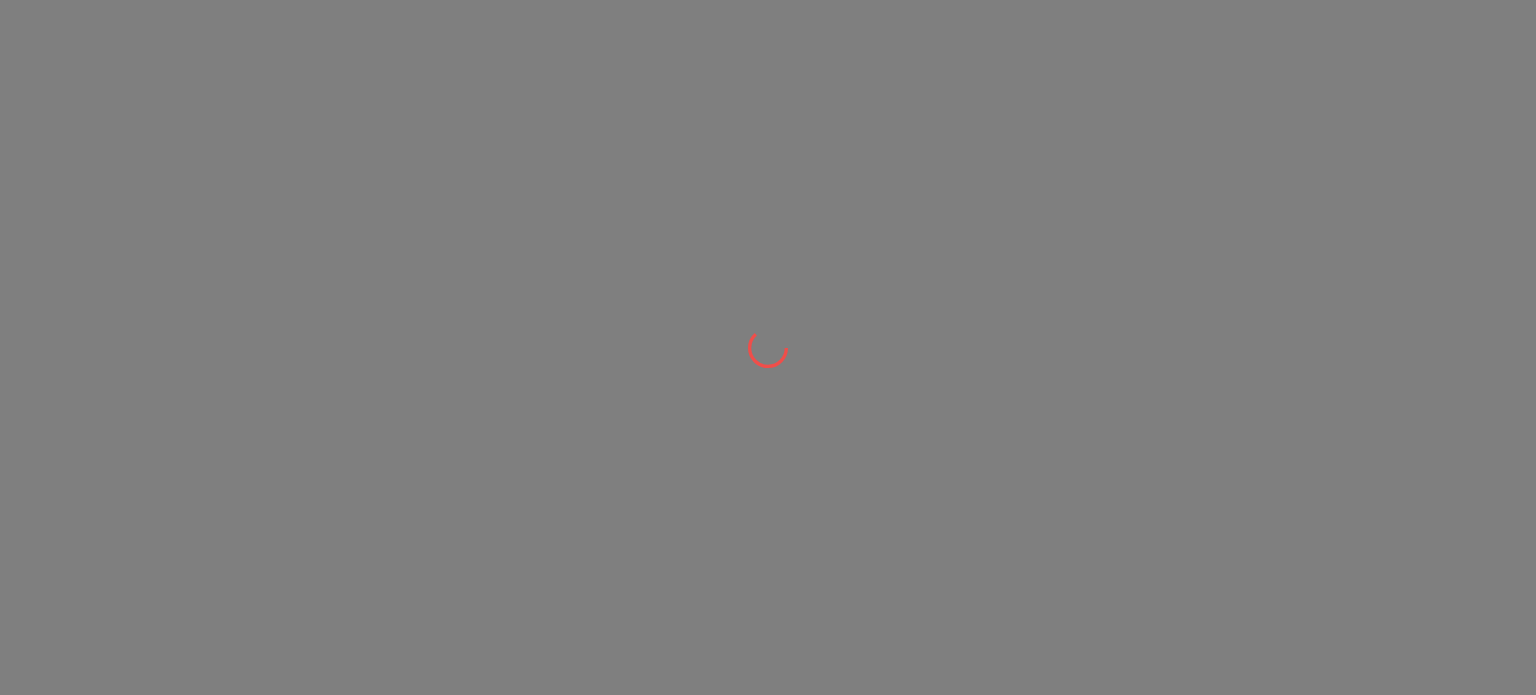 scroll, scrollTop: 0, scrollLeft: 0, axis: both 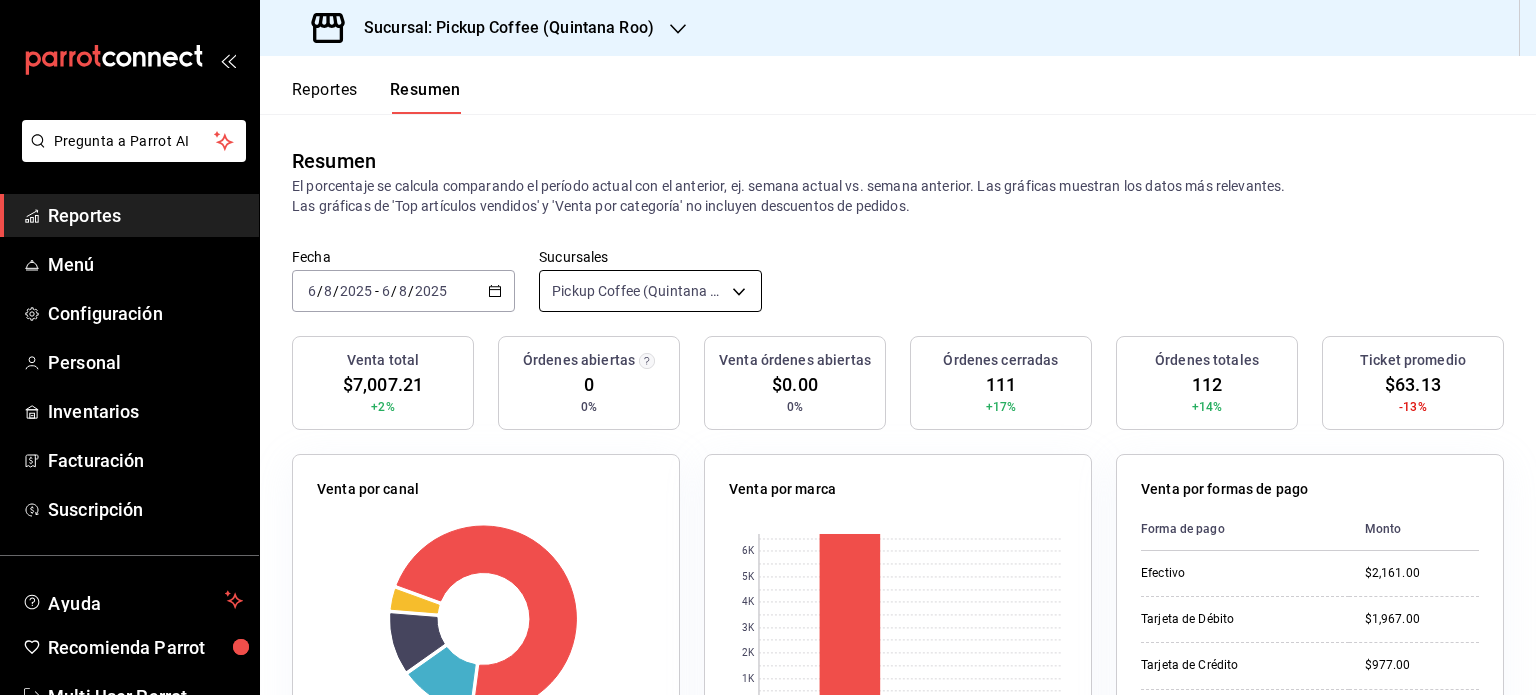 click on "Pregunta a Parrot AI Reportes   Menú   Configuración   Personal   Inventarios   Facturación   Suscripción   Ayuda Recomienda Parrot   Multi User Parrot   Sugerir nueva función   Sucursal: Pickup Coffee ([STATE]) Reportes Resumen Resumen El porcentaje se calcula comparando el período actual con el anterior, ej. semana actual vs. semana anterior. Las gráficas muestran los datos más relevantes.  Las gráficas de 'Top artículos vendidos' y 'Venta por categoría' no incluyen descuentos de pedidos. Fecha [DATE] [DATE] - [DATE] [DATE] Sucursales Pickup Coffee ([STATE]) [object Object] Venta total $[MONEY] +2% Órdenes abiertas 0 0% Venta órdenes abiertas $[MONEY] 0% Órdenes cerradas 111 +17% Órdenes totales 112 +14% Ticket promedio $[MONEY] -13% Venta por canal Canal Porcentaje Monto Sucursal 72.85% $[MONEY] DiDi Food 12.79% $[MONEY] Rappi 10.66% $[MONEY] Uber Eats 3.69% $[MONEY] Venta por marca  0 1K 2K 3K 4K 5K 6K Marca Monto Pickup Coffee - Quintana Roo $[MONEY] $[MONEY]" at bounding box center [768, 347] 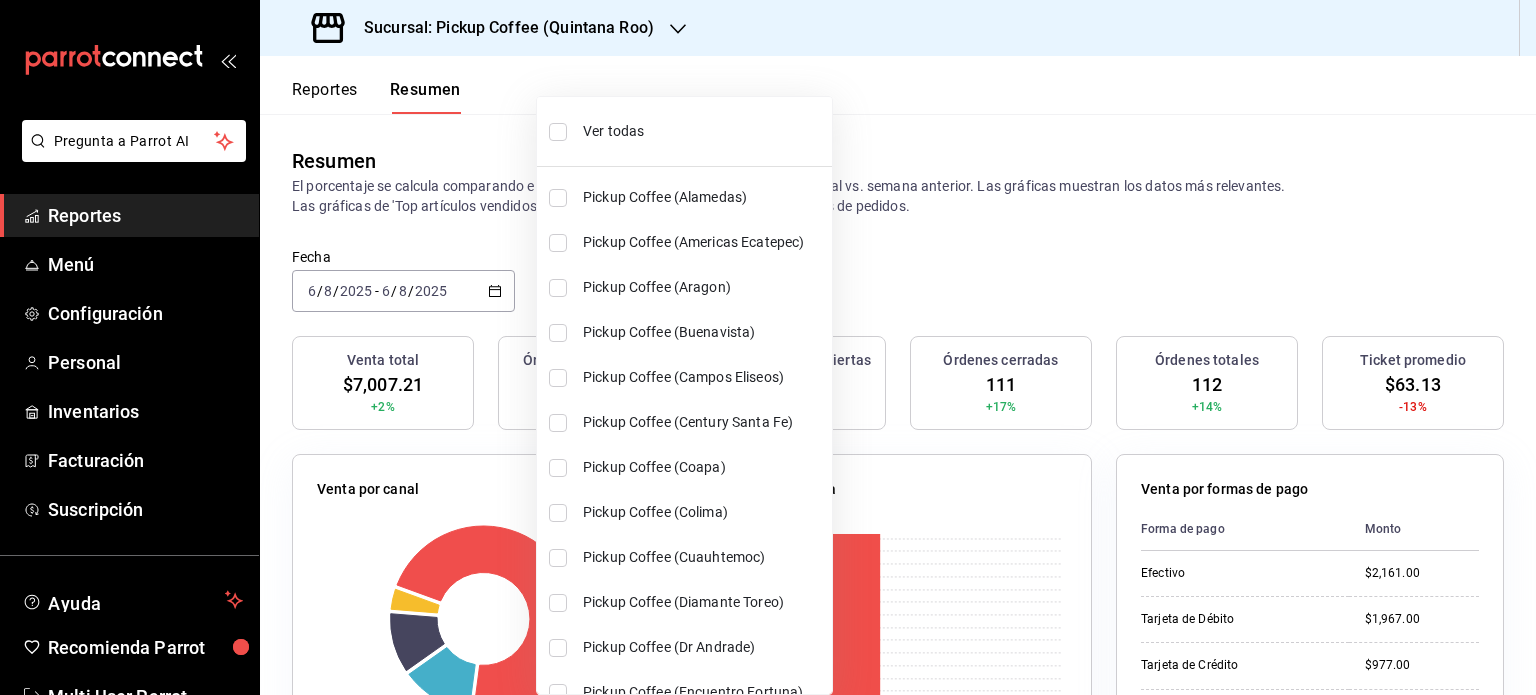 click on "Ver todas" at bounding box center [703, 131] 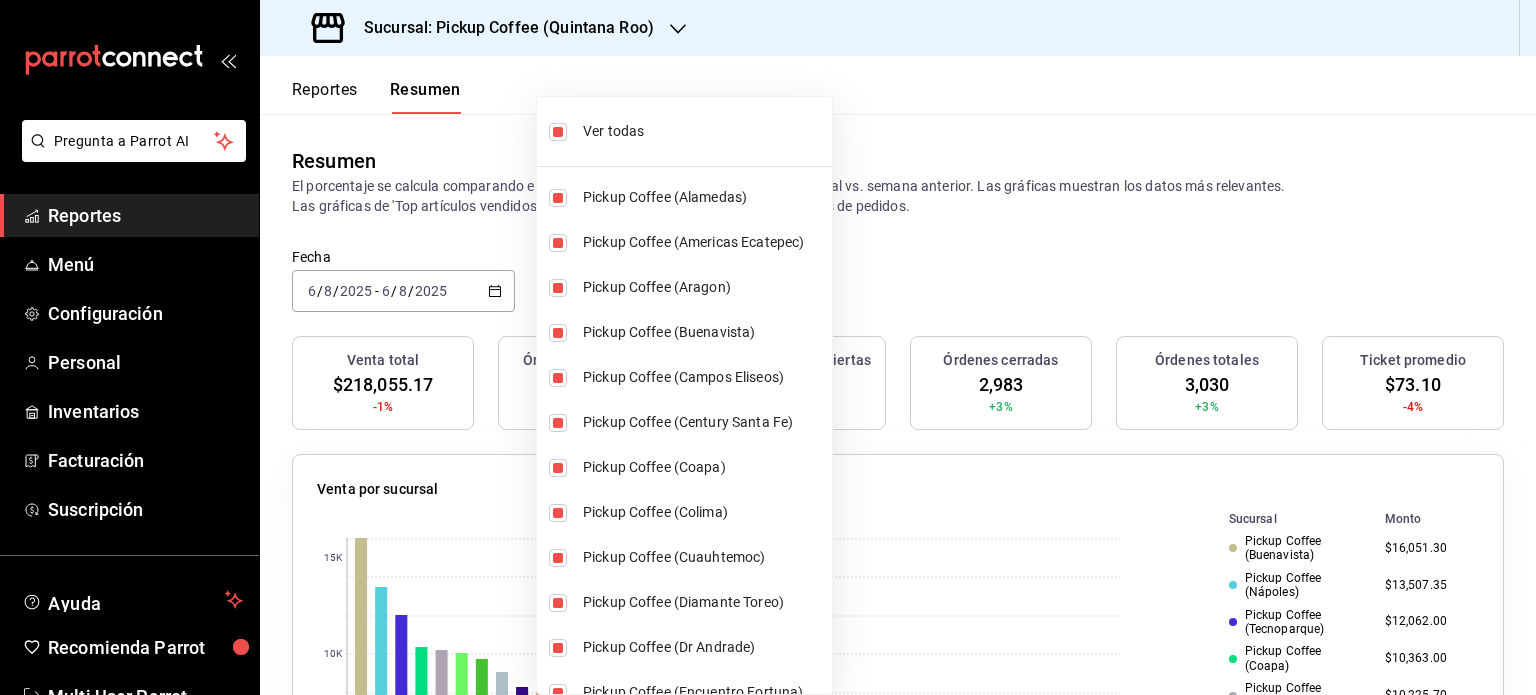 click at bounding box center [768, 347] 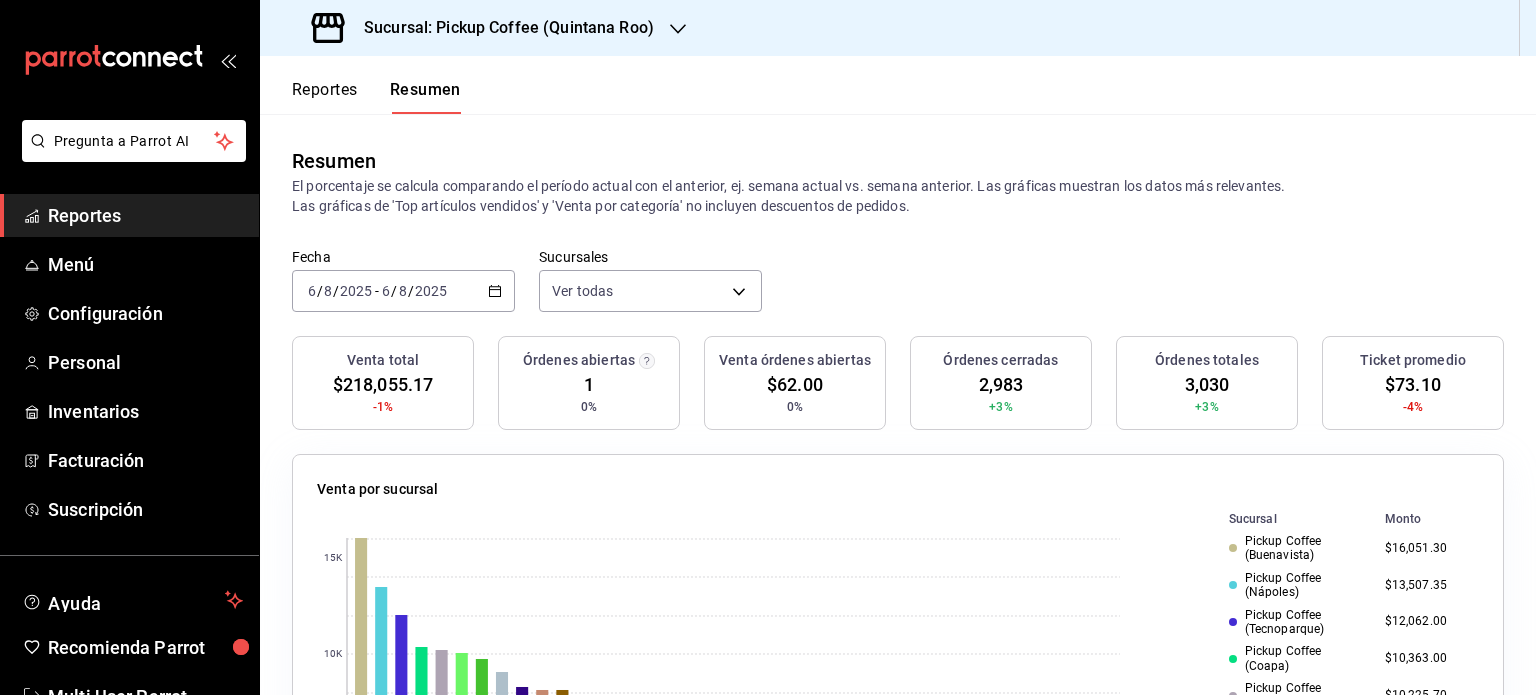 click 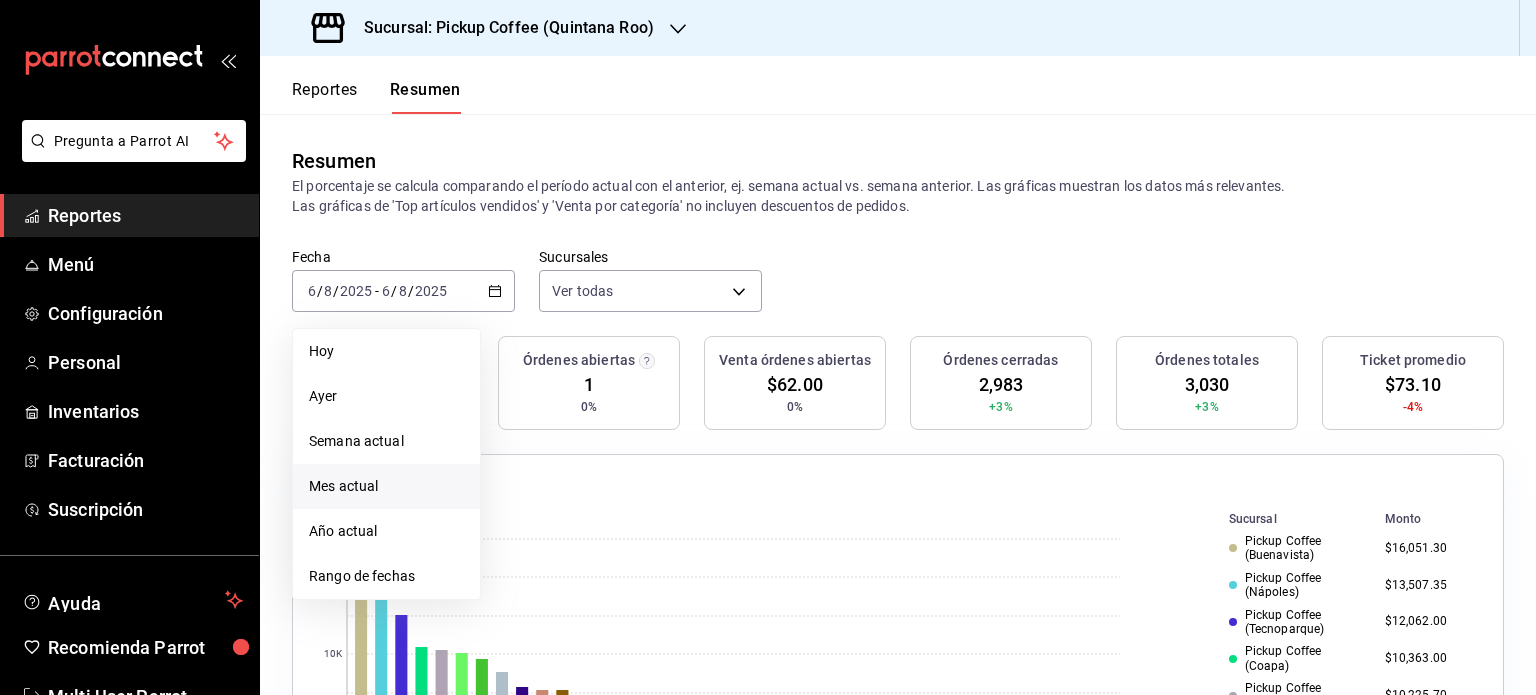 click on "Mes actual" at bounding box center [386, 486] 